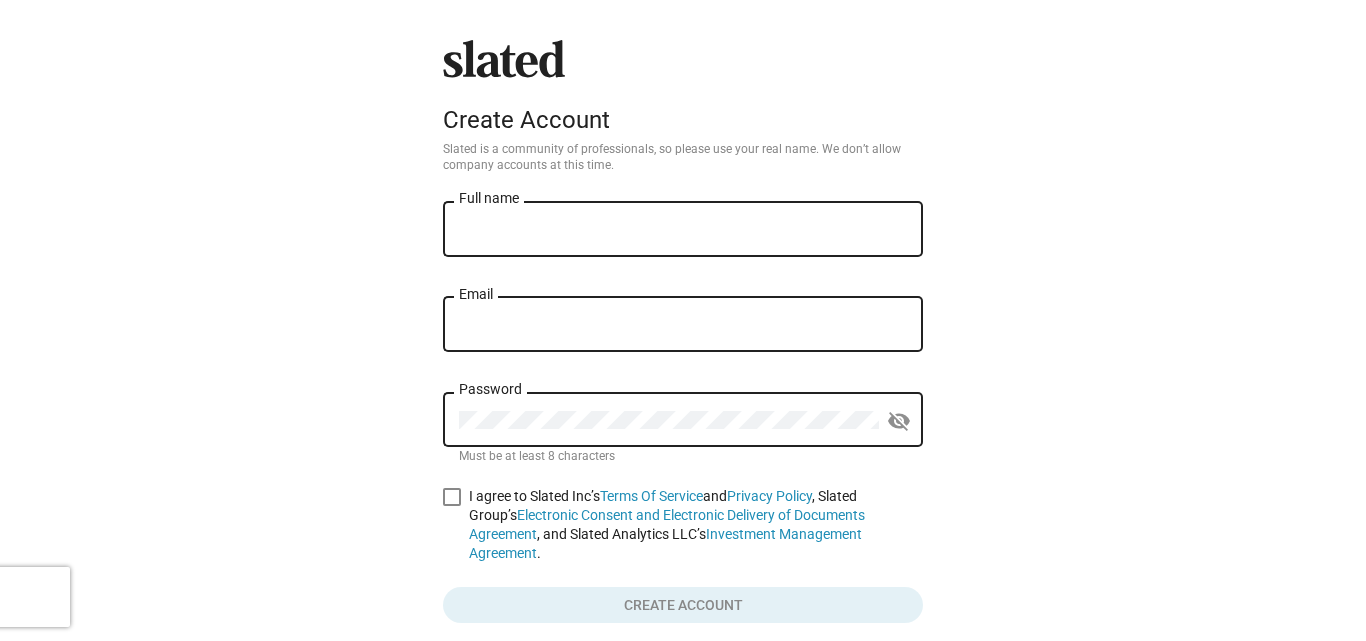 scroll, scrollTop: 0, scrollLeft: 0, axis: both 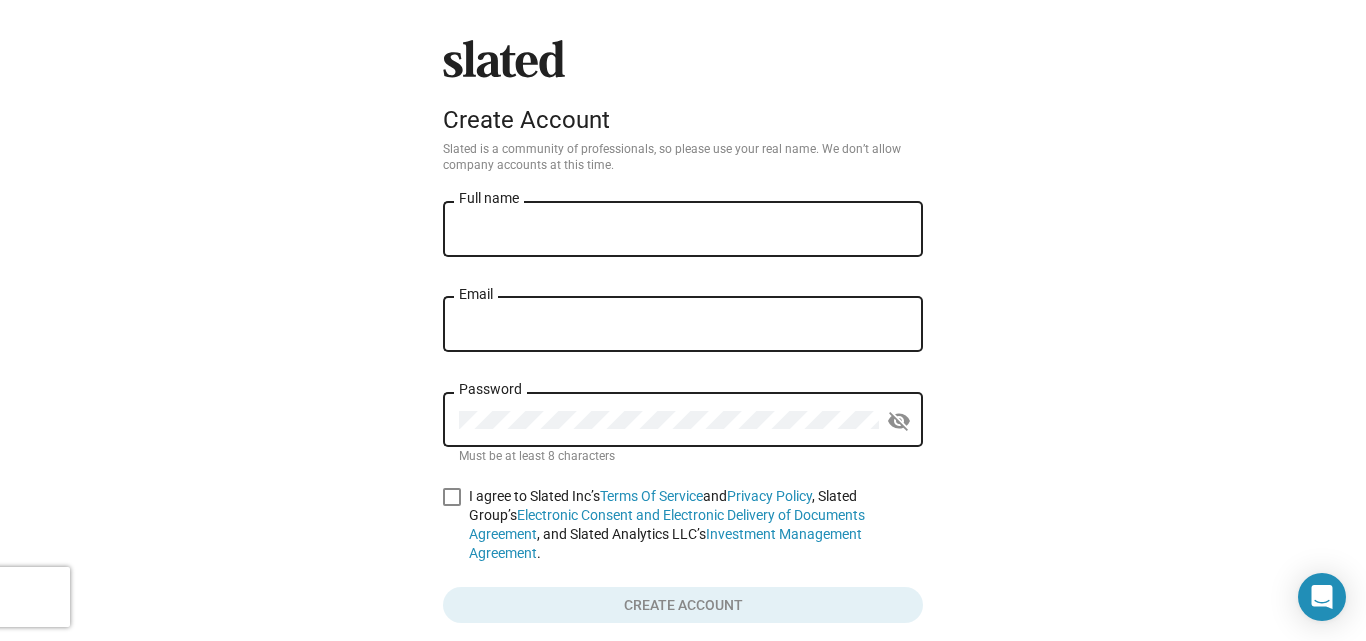 click on "Full name" at bounding box center [683, 227] 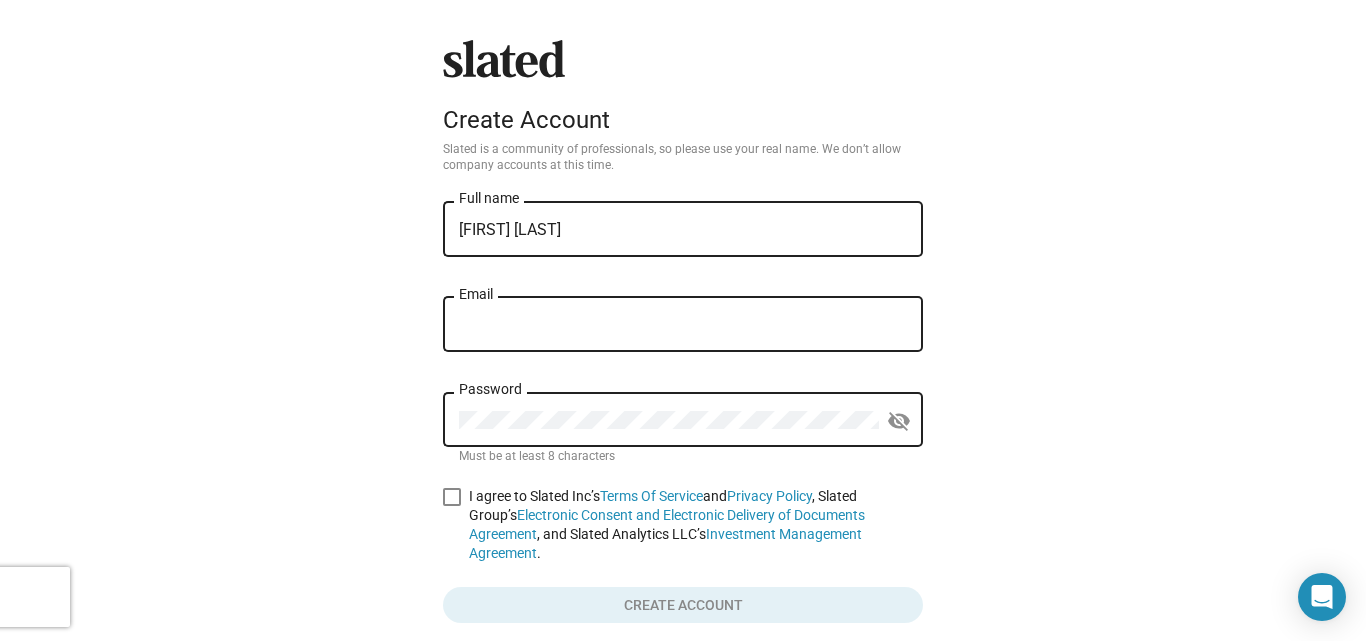 type on "[EMAIL]" 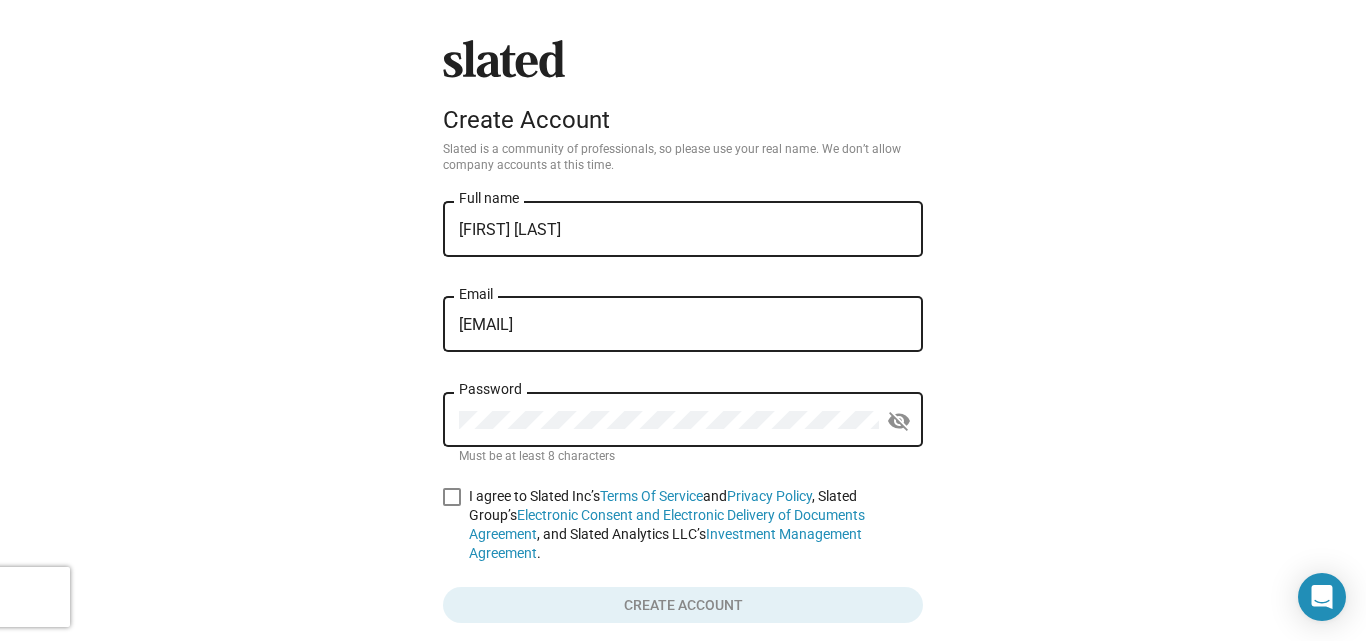 click on "Password" at bounding box center (669, 417) 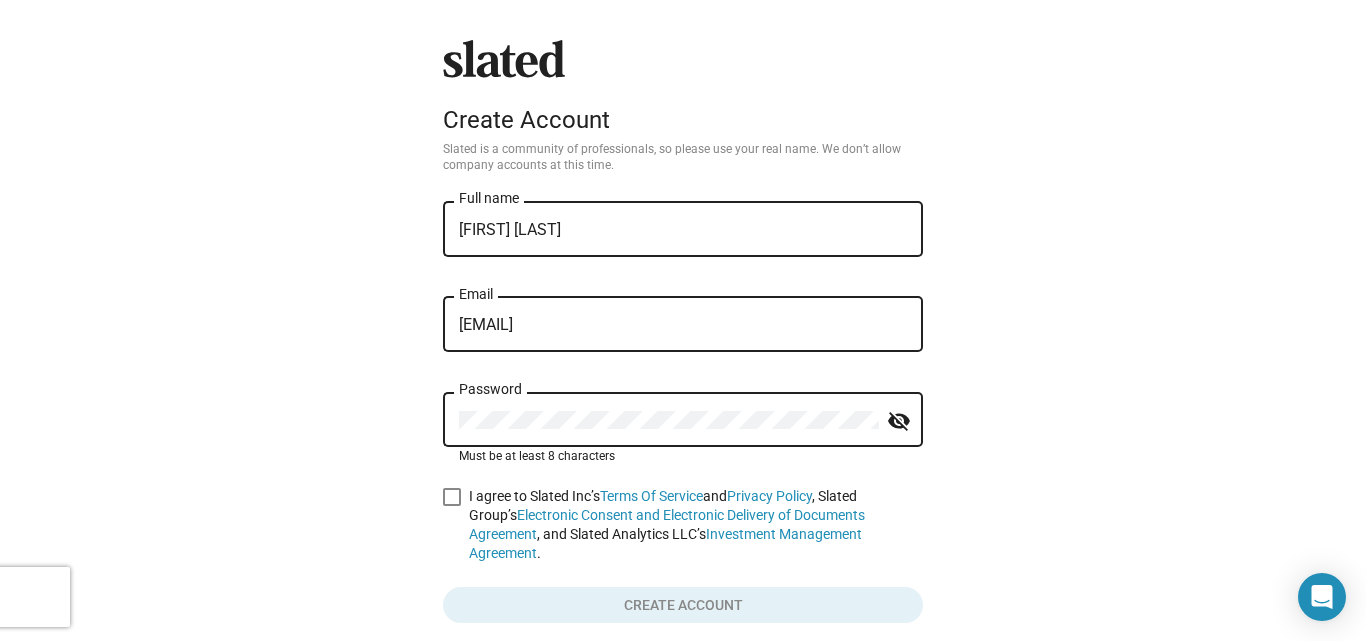 drag, startPoint x: 451, startPoint y: 498, endPoint x: 454, endPoint y: 516, distance: 18.248287 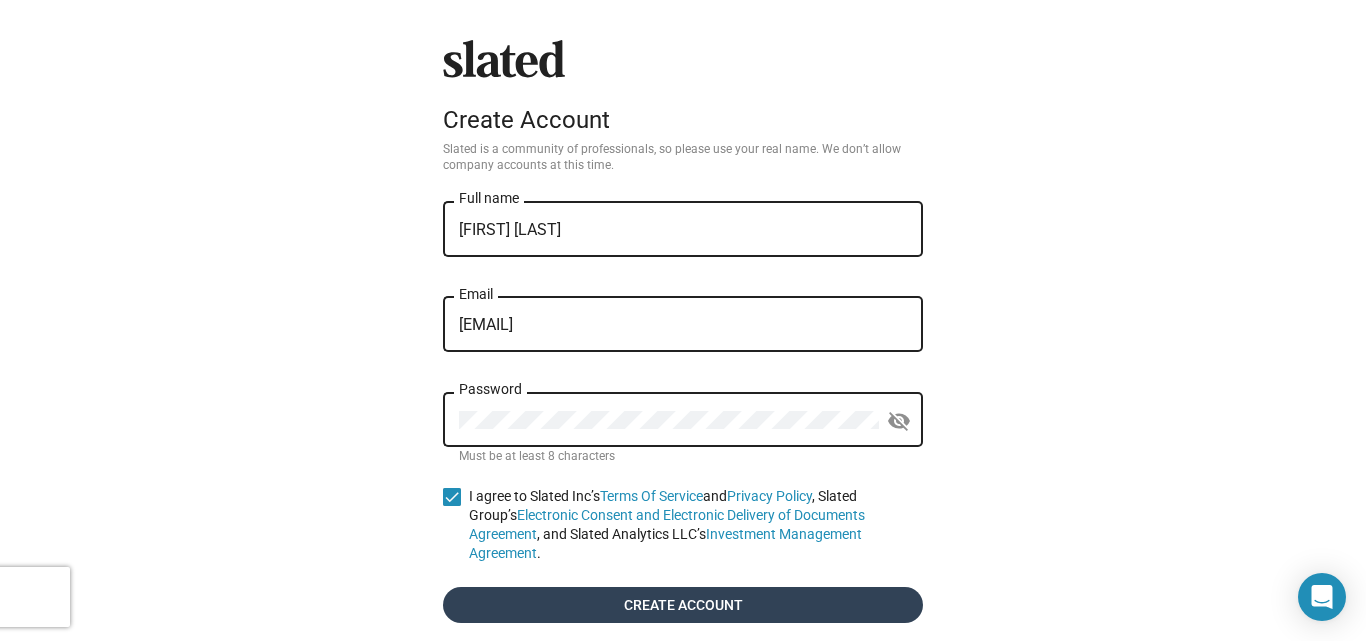 click on "Create account" at bounding box center (683, 605) 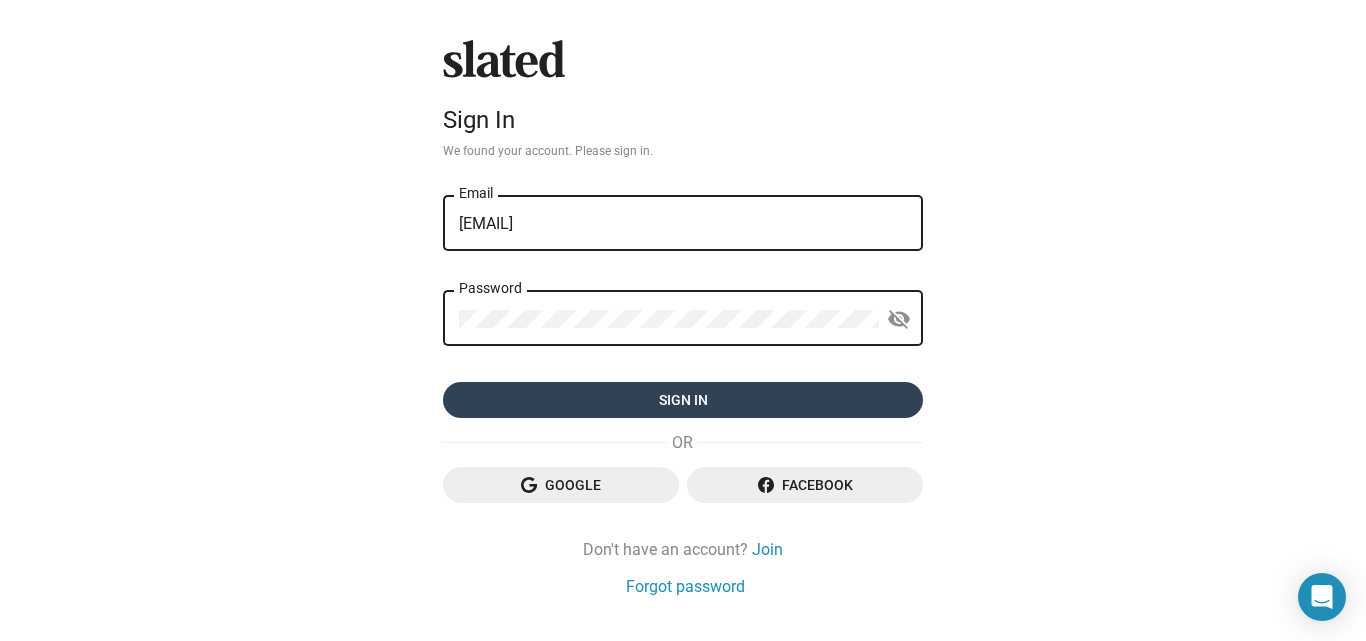click on "Sign in" at bounding box center (683, 400) 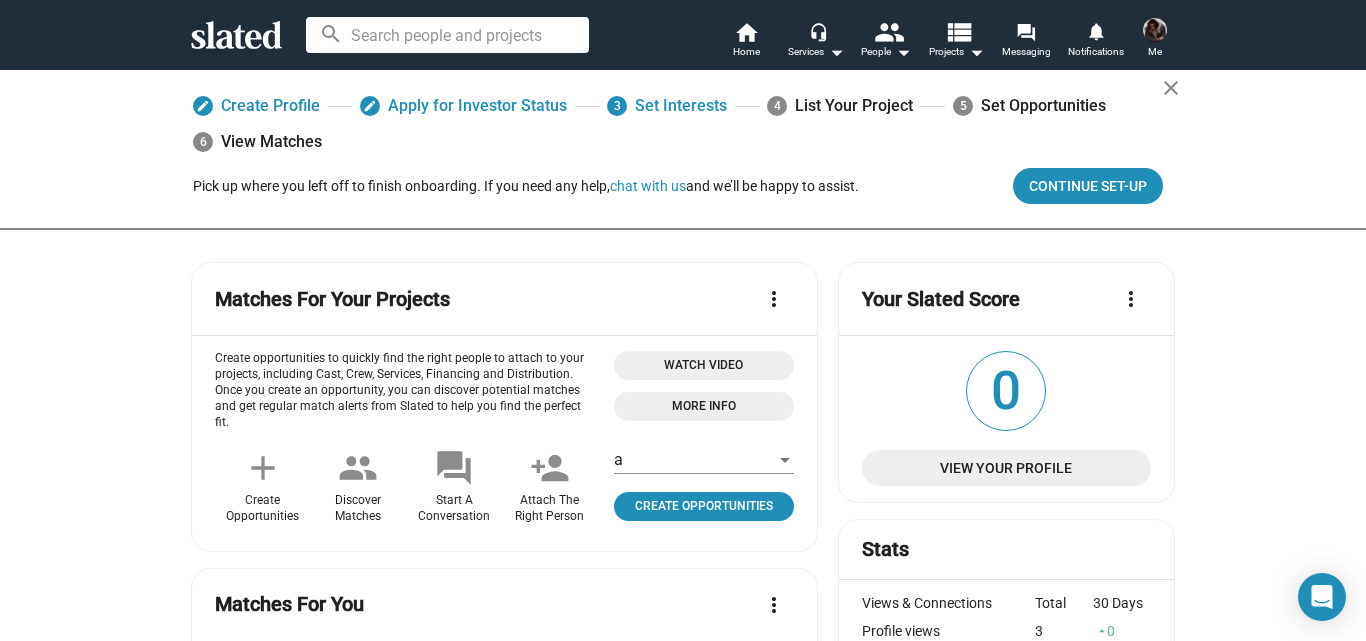 scroll, scrollTop: 0, scrollLeft: 0, axis: both 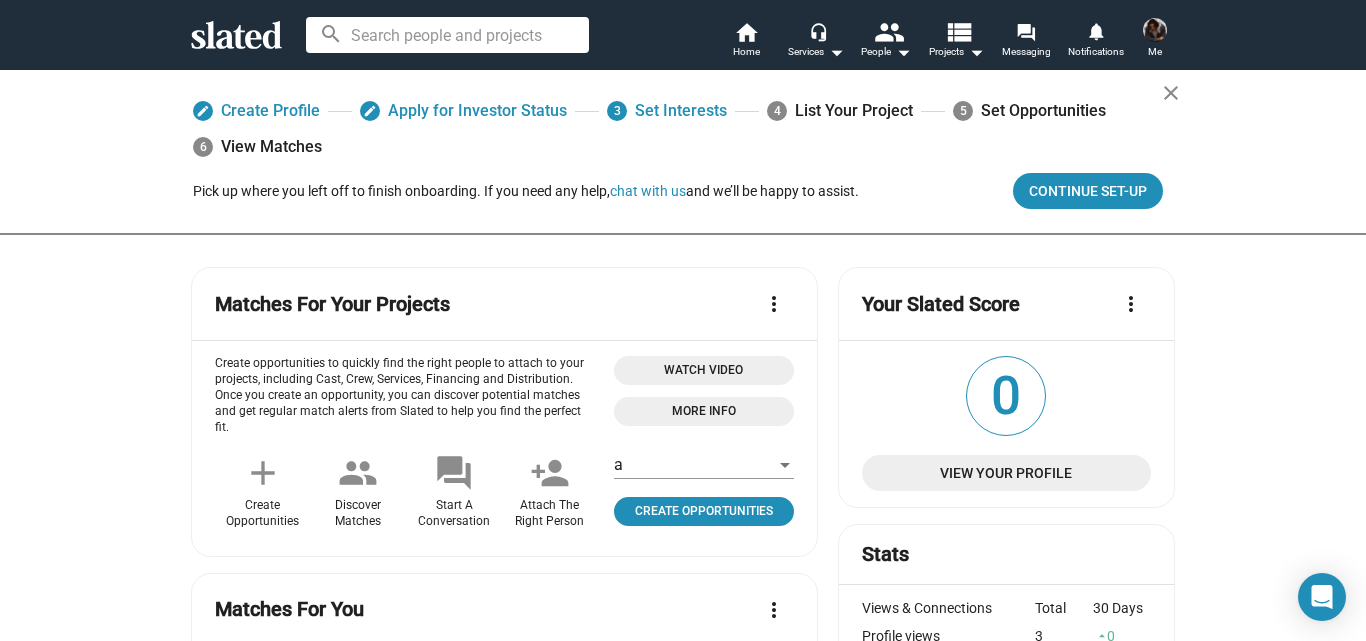 click on "4  List Your Project" at bounding box center (840, 111) 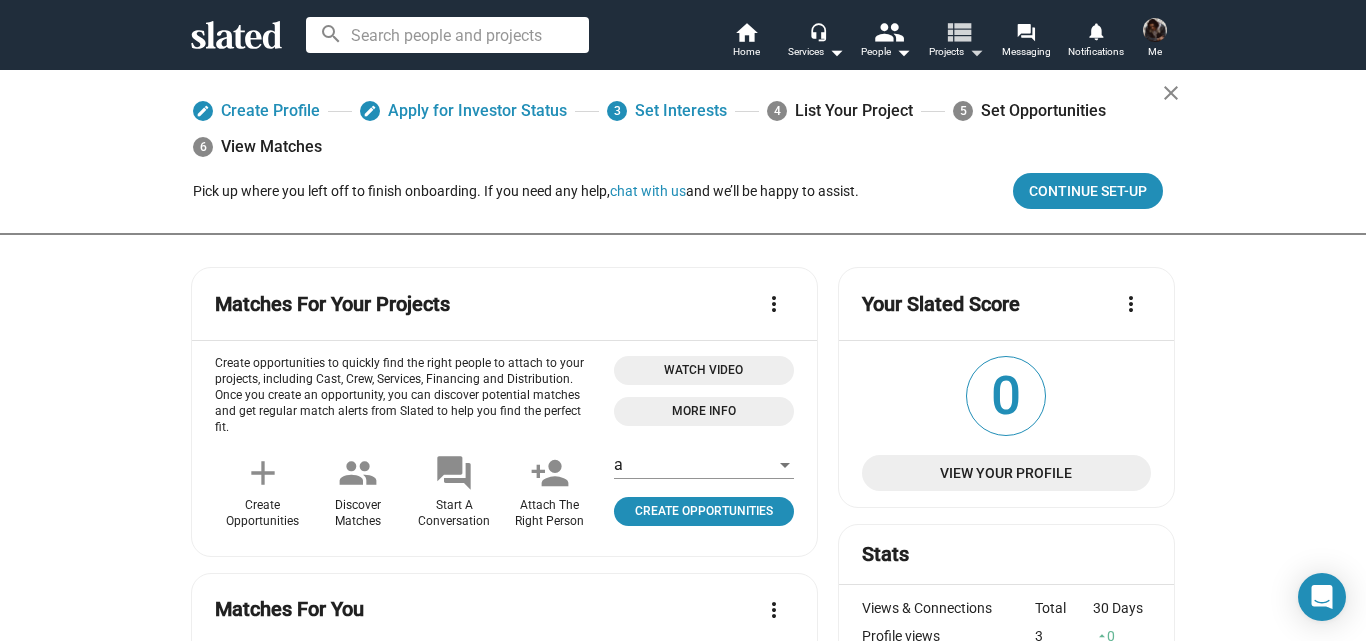 click on "Projects  arrow_drop_down" at bounding box center (956, 52) 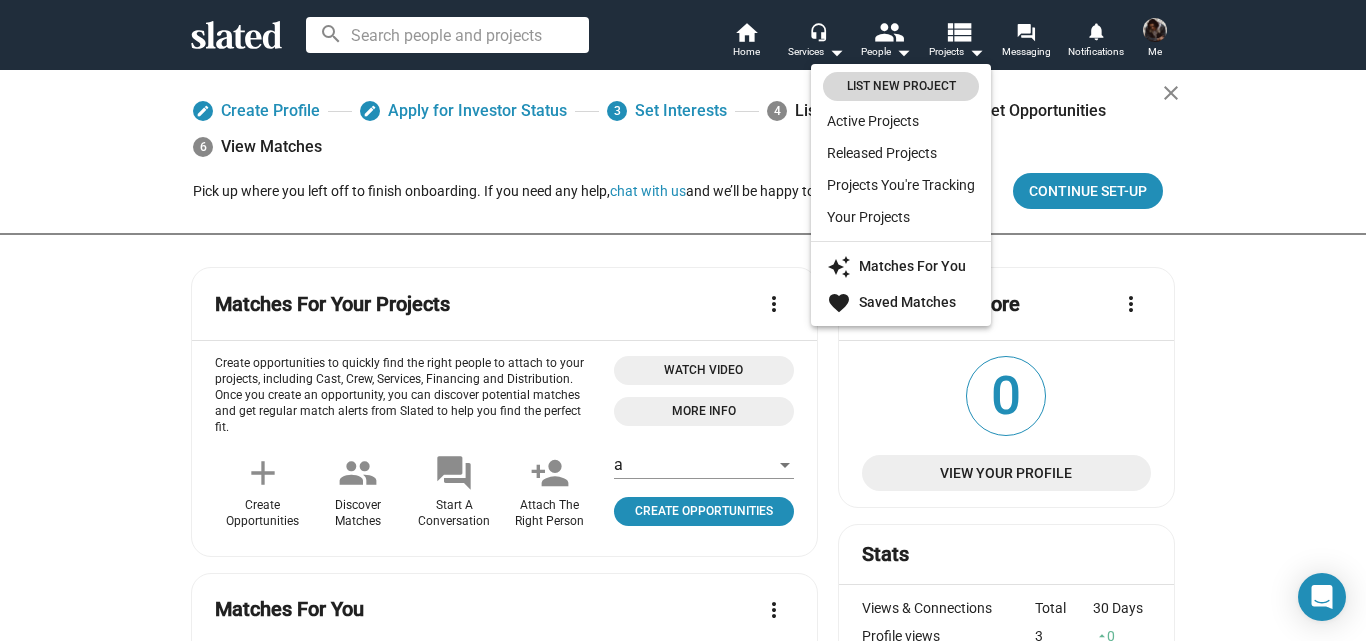 click on "List New Project" at bounding box center (901, 86) 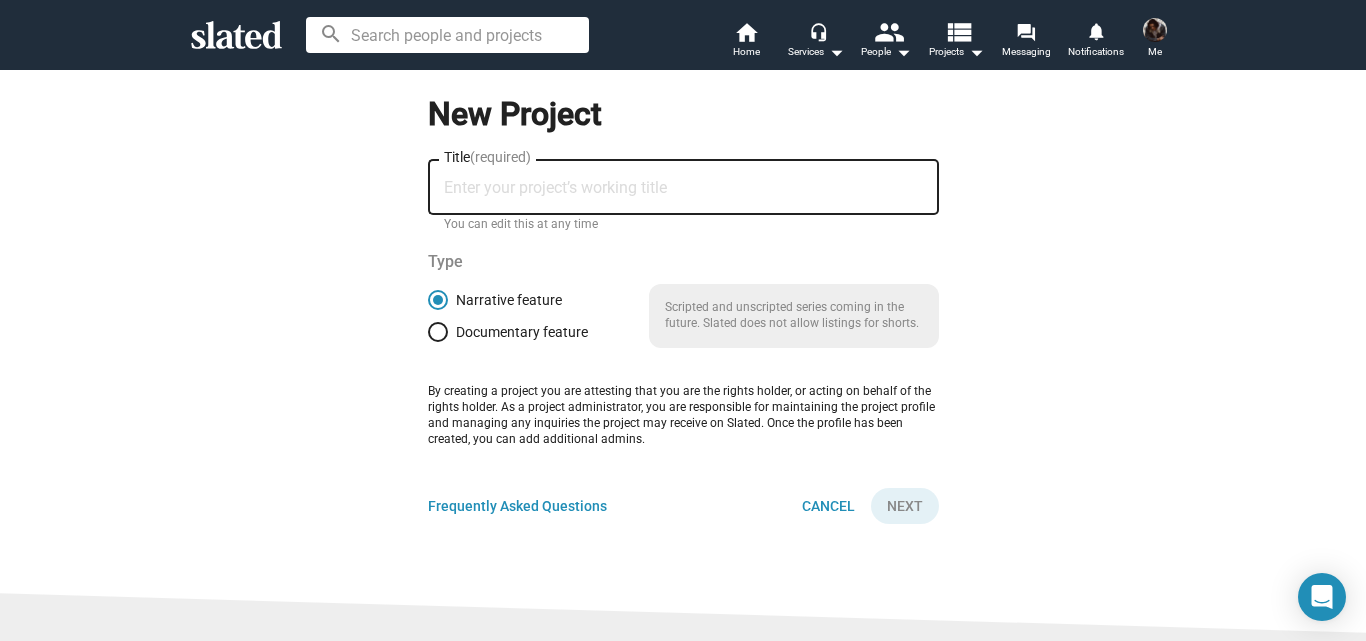 click on "Title  (required)" at bounding box center [683, 185] 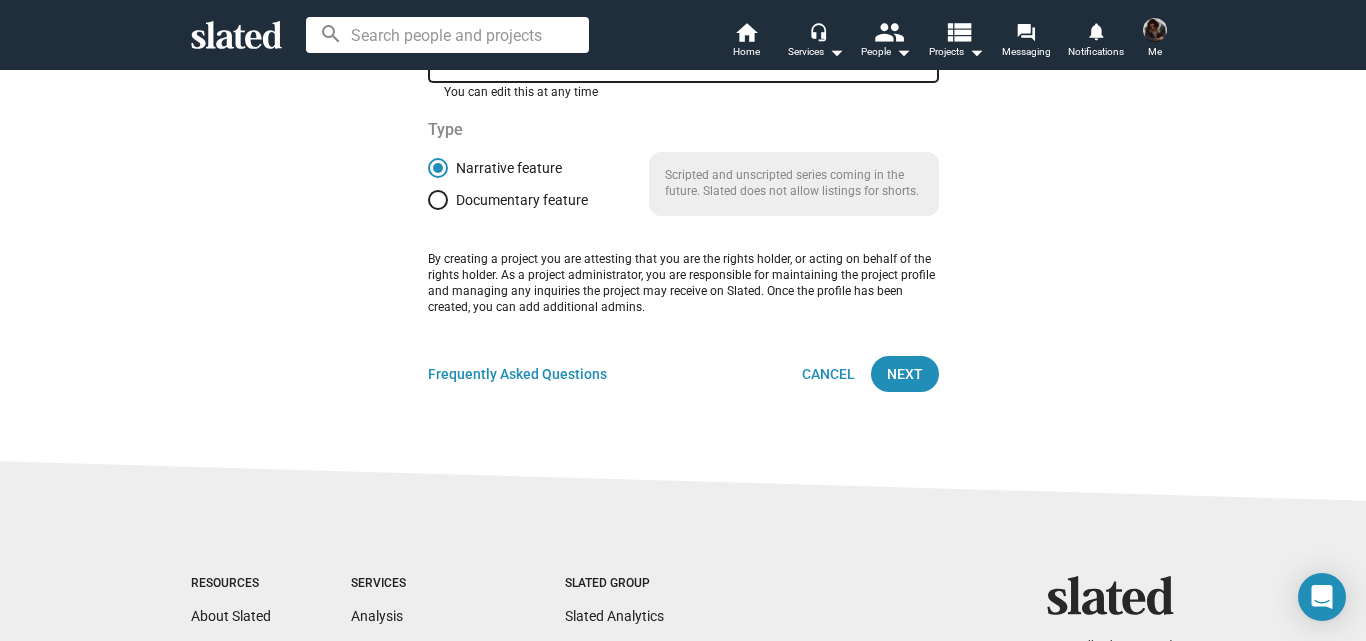 scroll, scrollTop: 133, scrollLeft: 0, axis: vertical 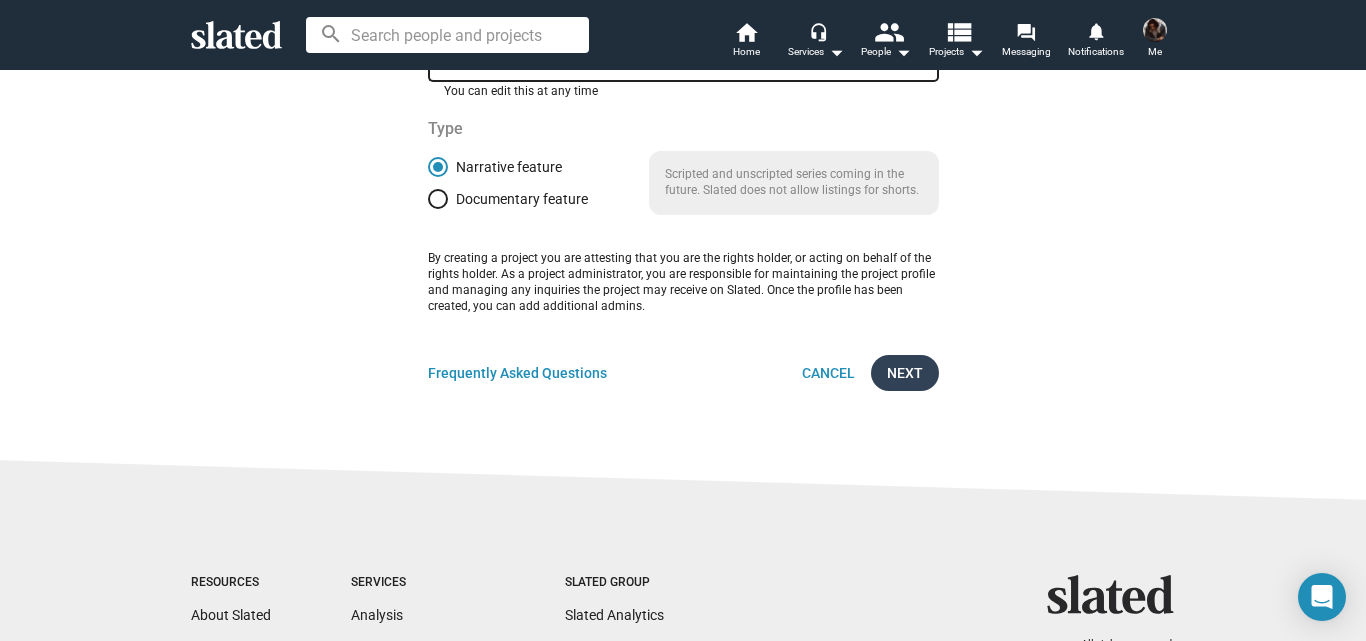 type on "Sounds of the Sparrow Bird" 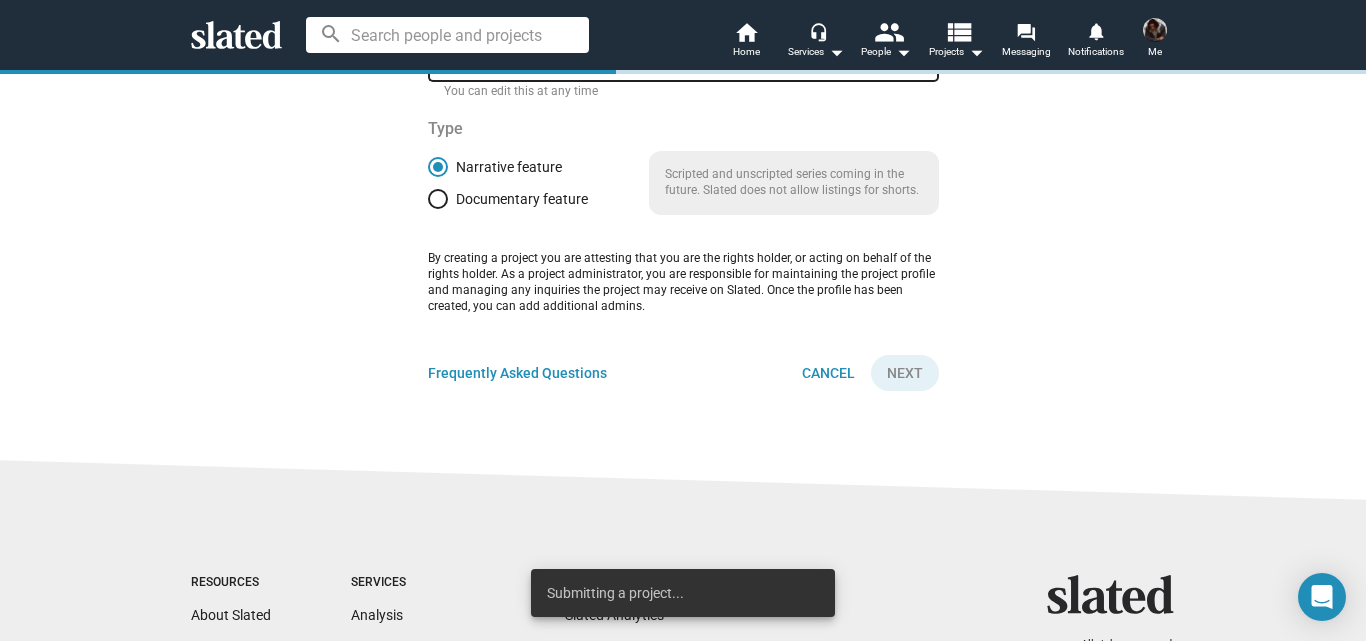 scroll, scrollTop: 0, scrollLeft: 0, axis: both 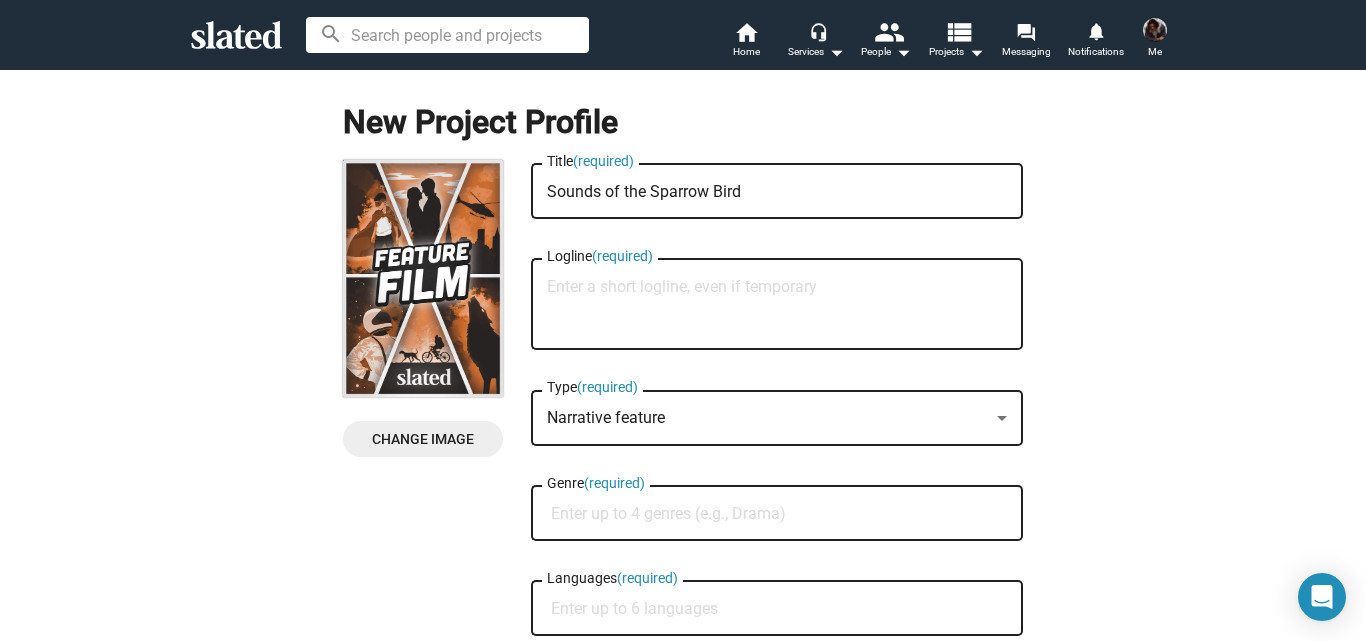 click on "Logline  (required)" at bounding box center [777, 305] 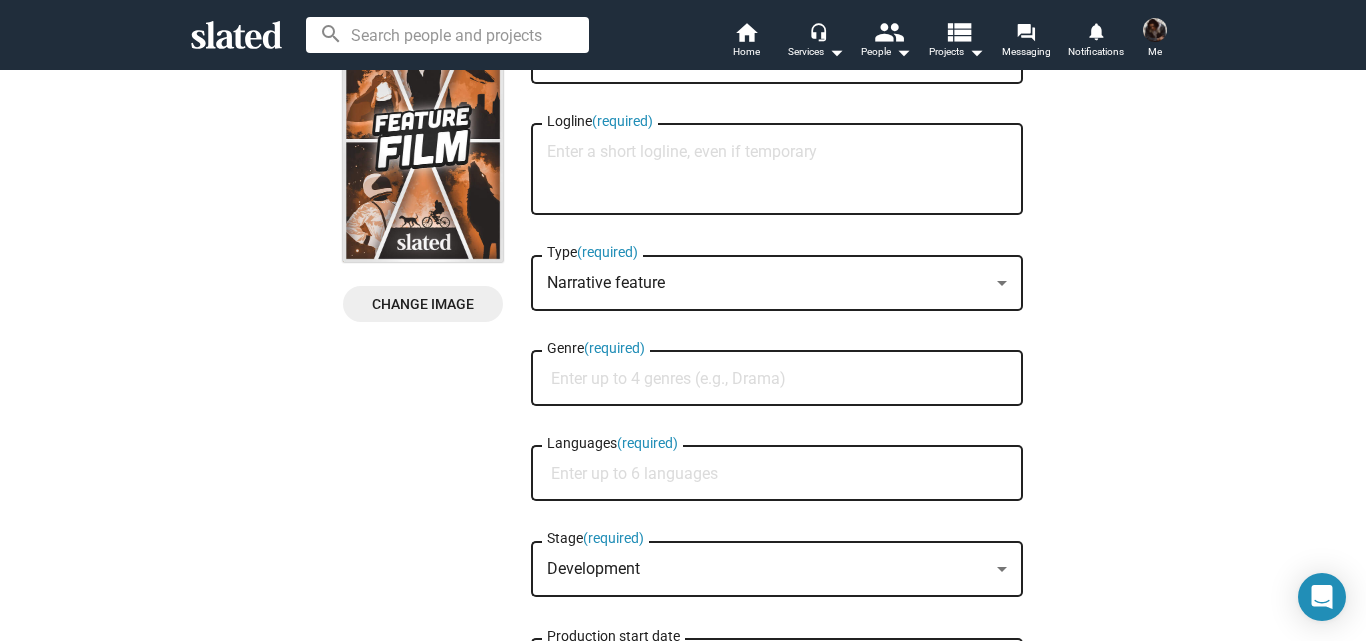 scroll, scrollTop: 267, scrollLeft: 0, axis: vertical 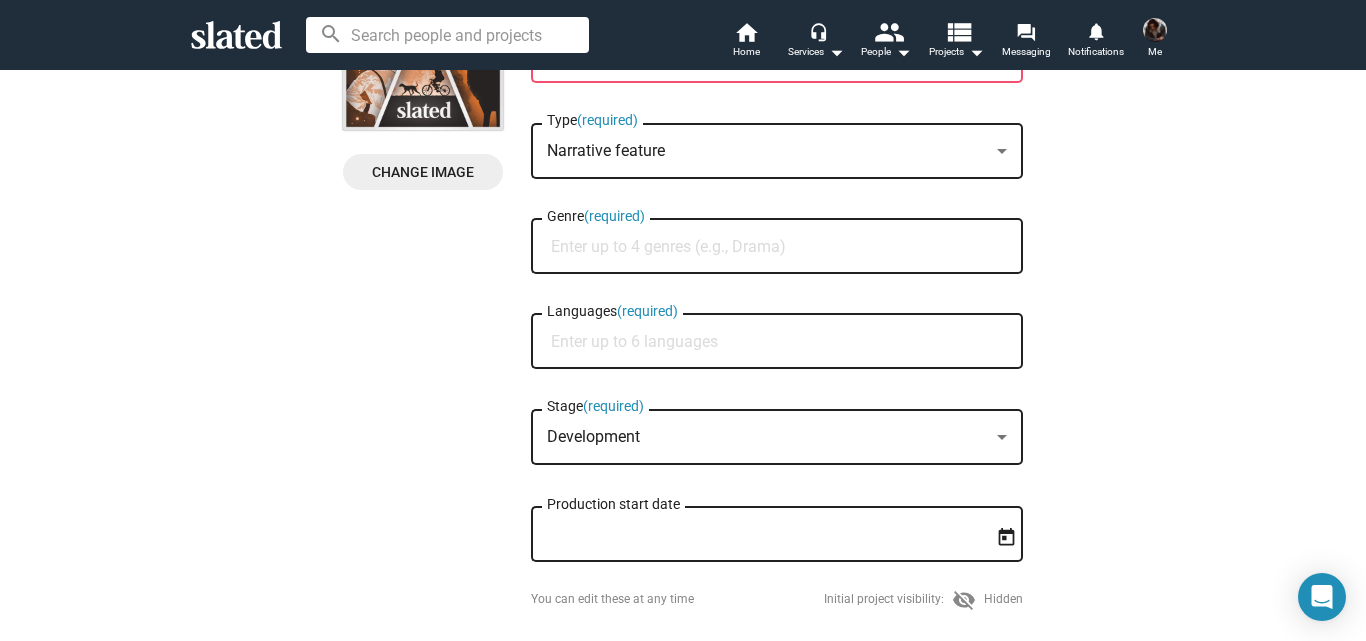 click on "Genre  (required)" at bounding box center (777, 244) 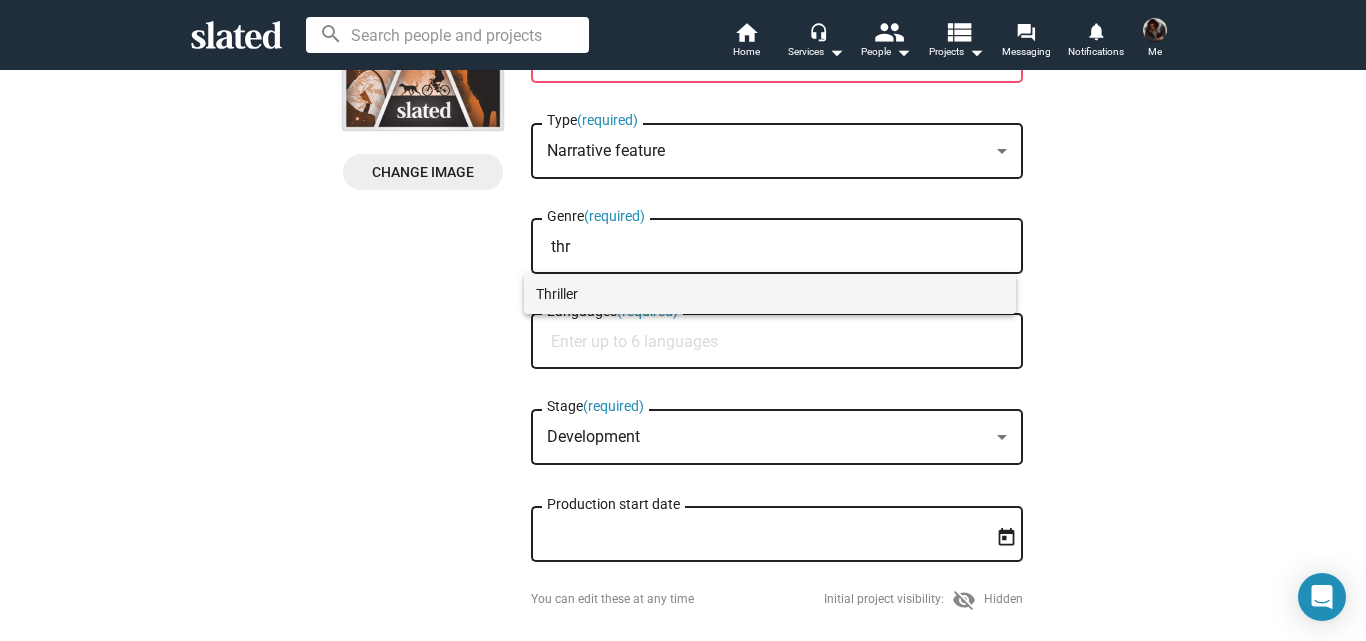 click on "Thriller" at bounding box center (770, 294) 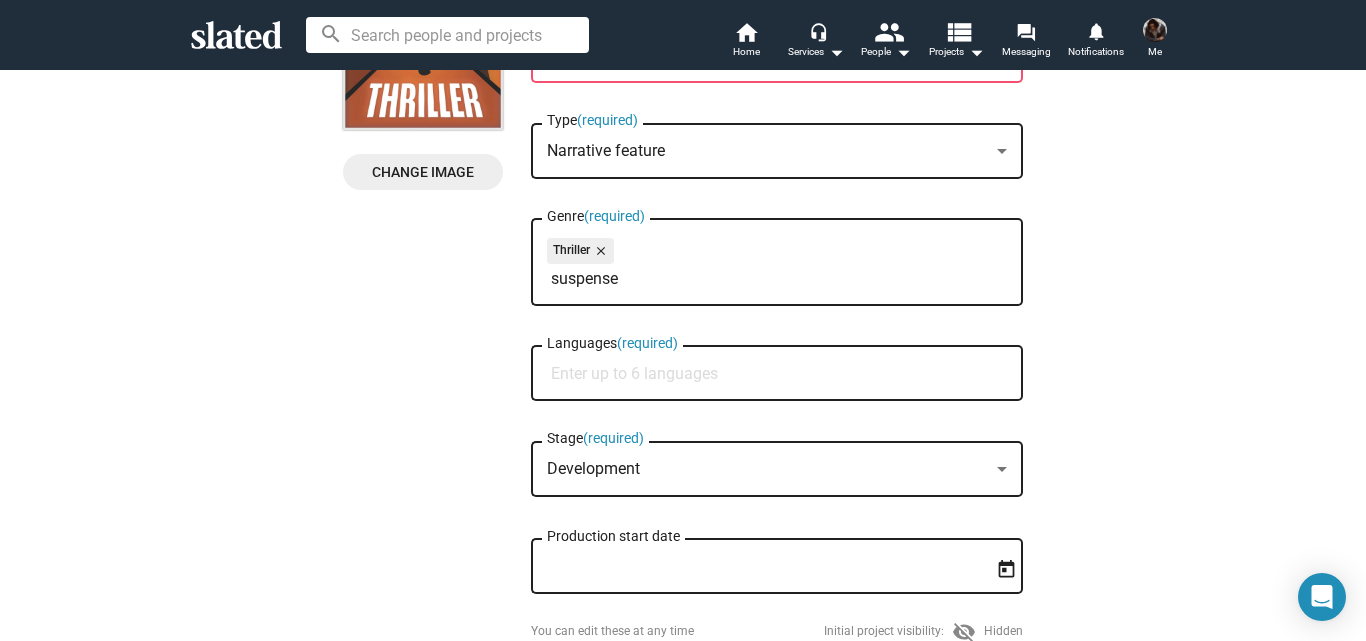 click on "suspense" at bounding box center (781, 279) 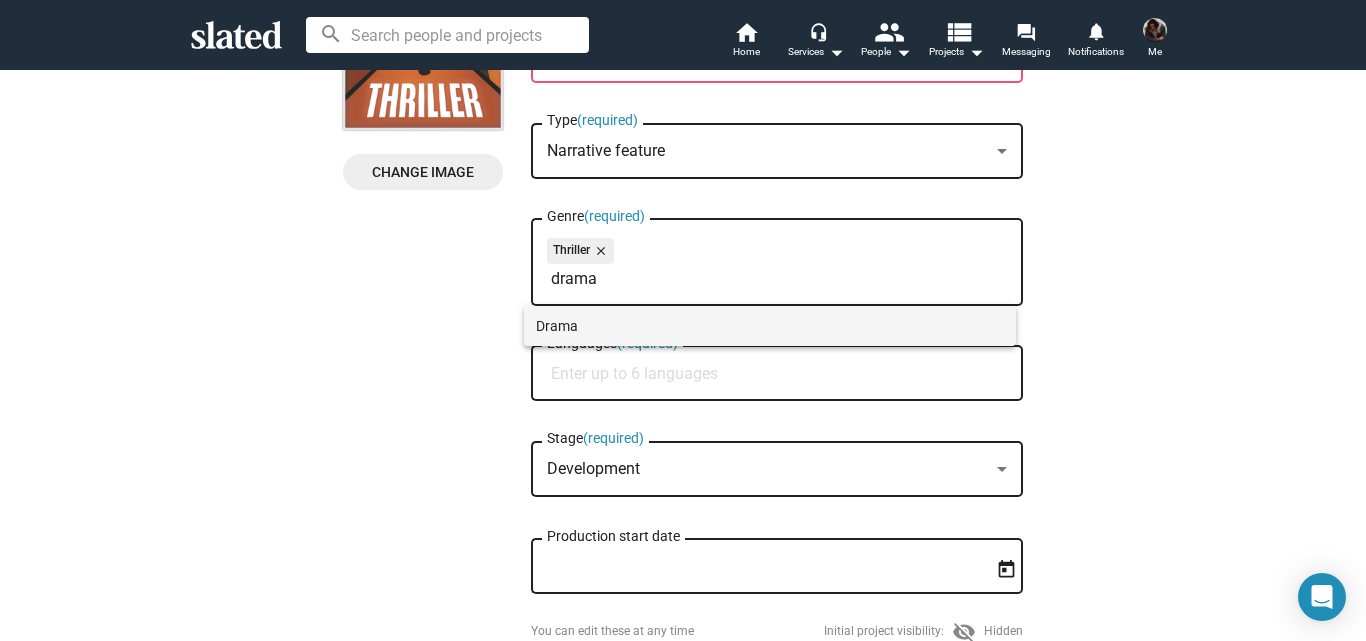 click on "Drama" at bounding box center [770, 326] 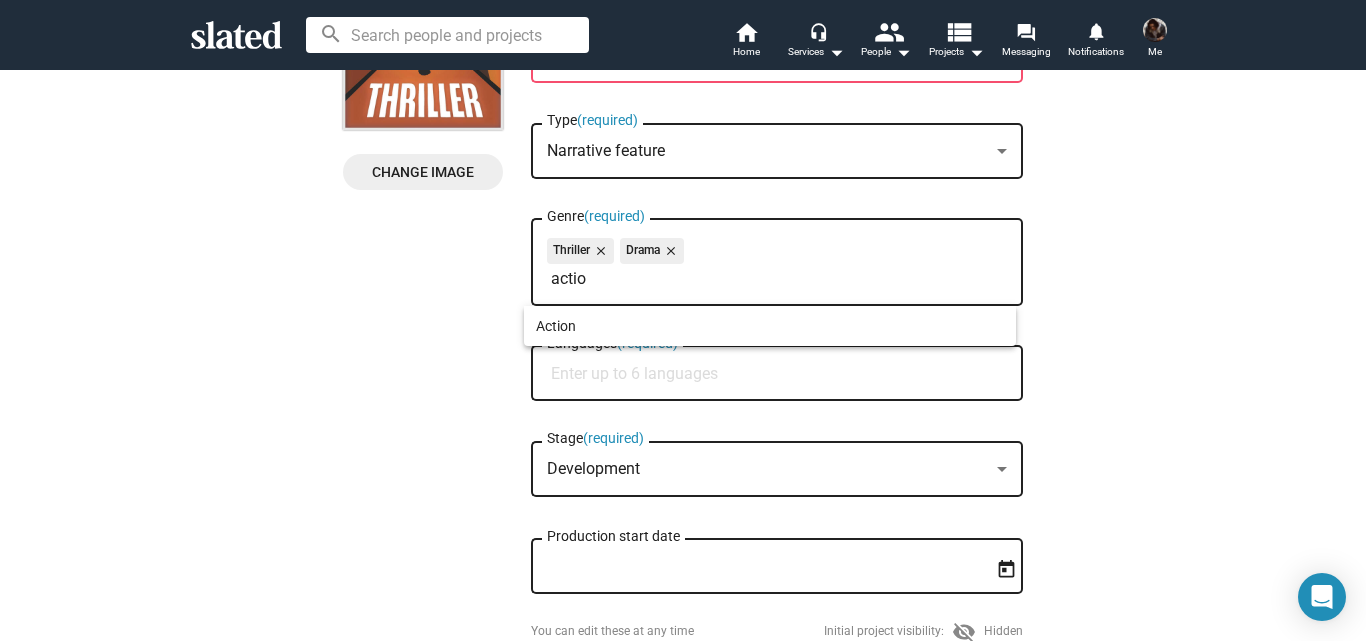 type on "actio" 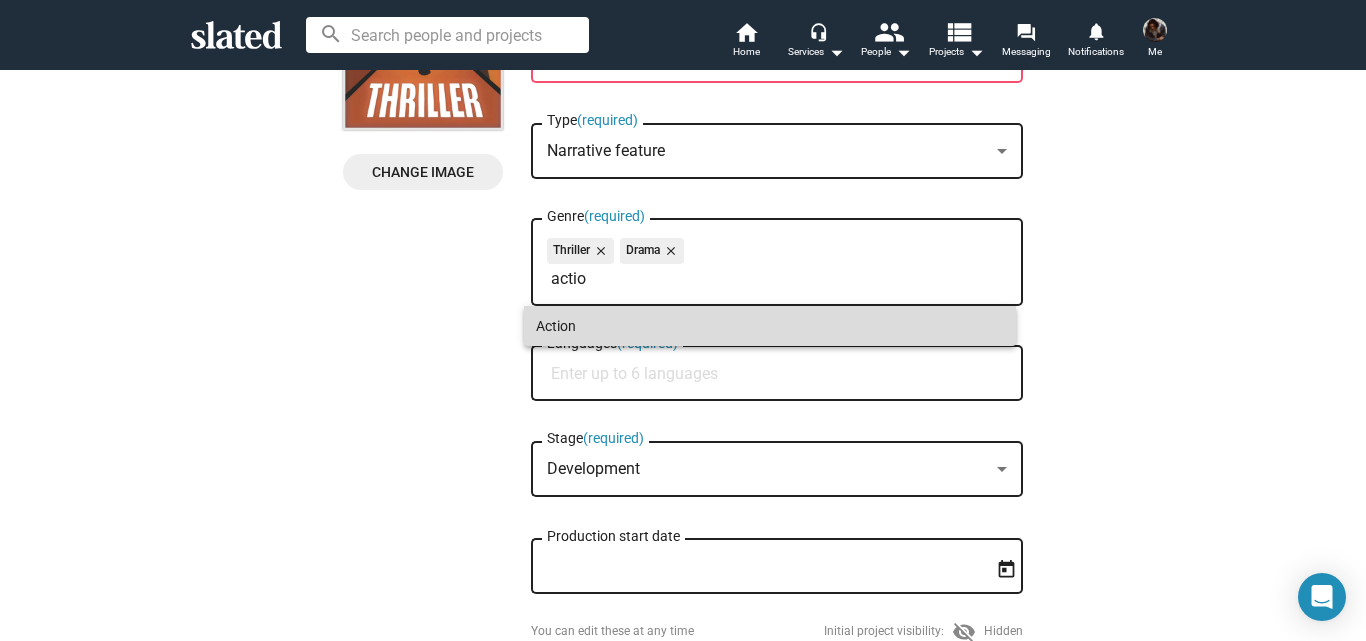 click on "Action" at bounding box center (770, 326) 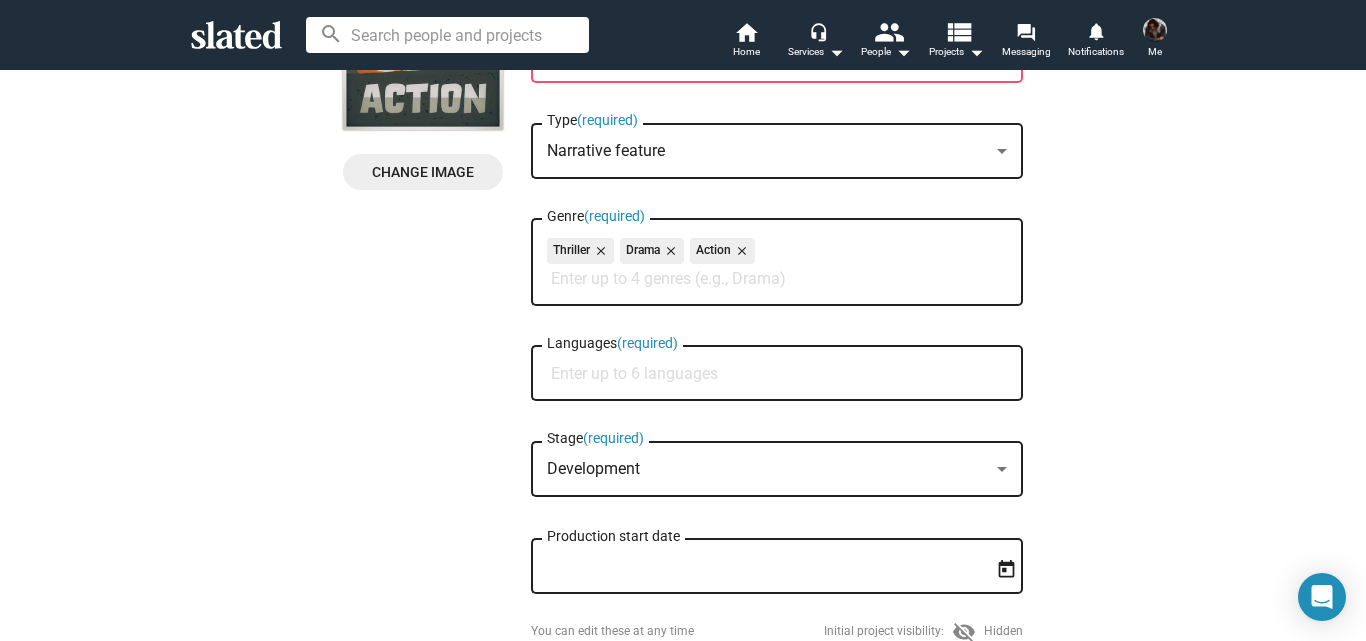click on "Languages  (required)" at bounding box center (781, 374) 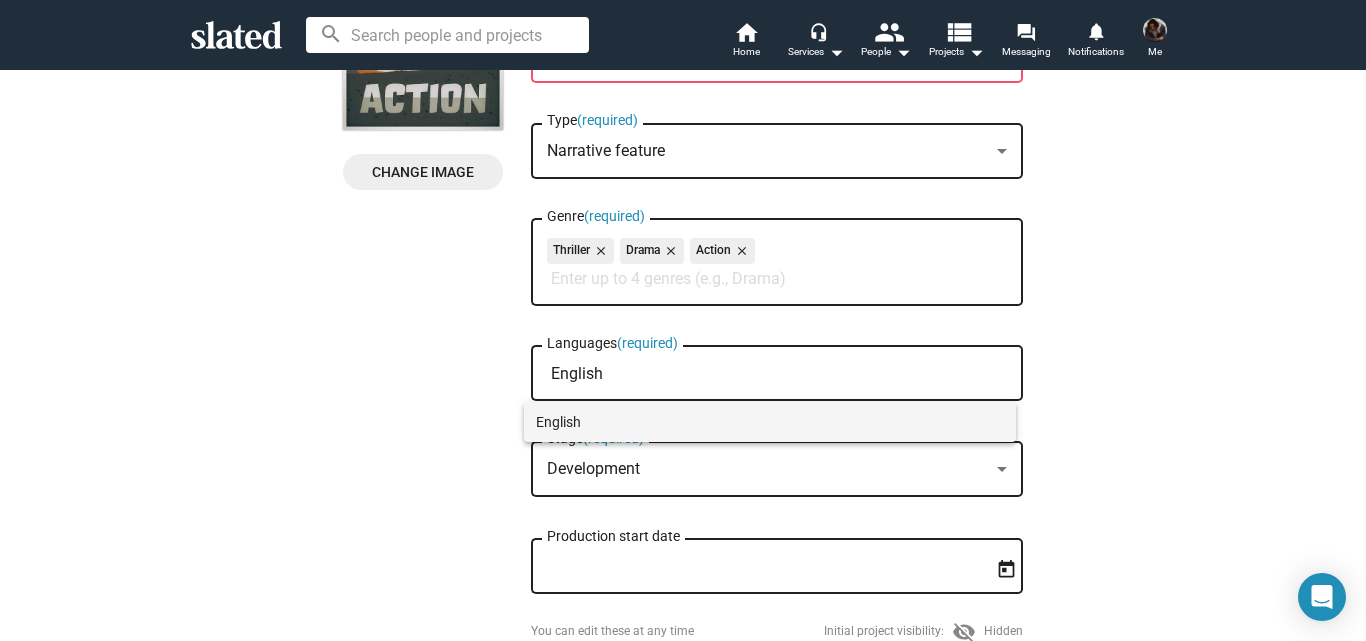 type on "English" 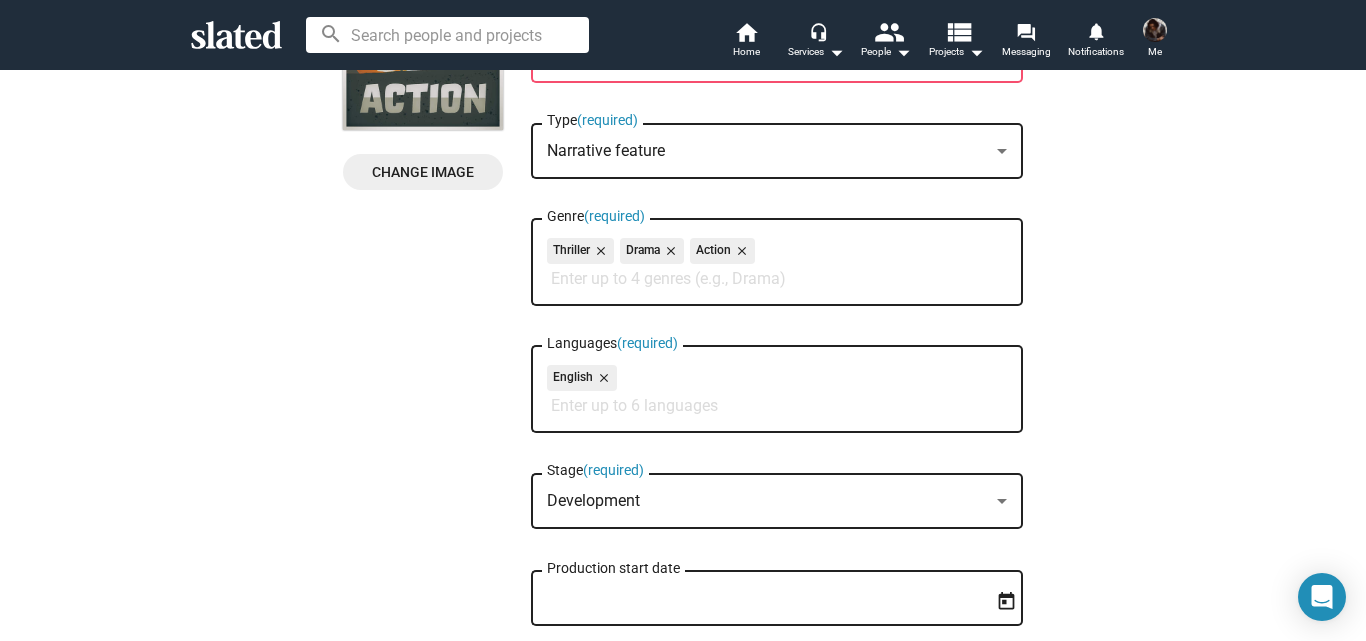 click on "Development Stage  (required)" at bounding box center (777, 498) 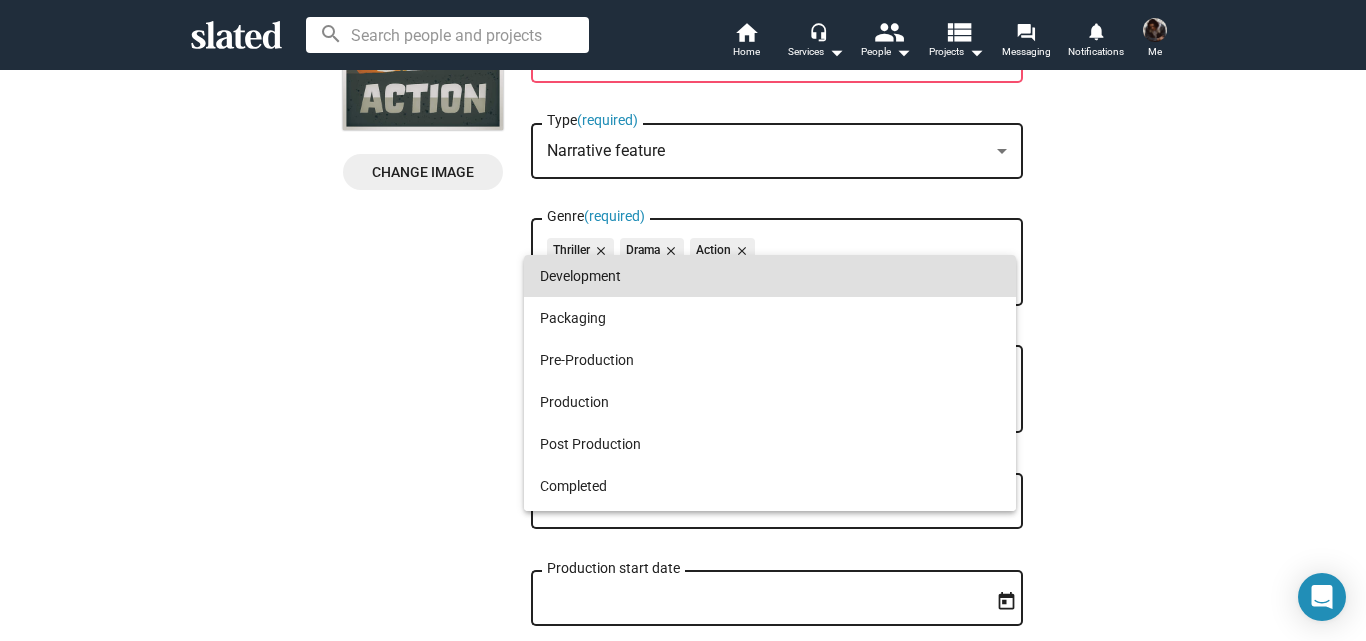 click on "Development" at bounding box center (770, 276) 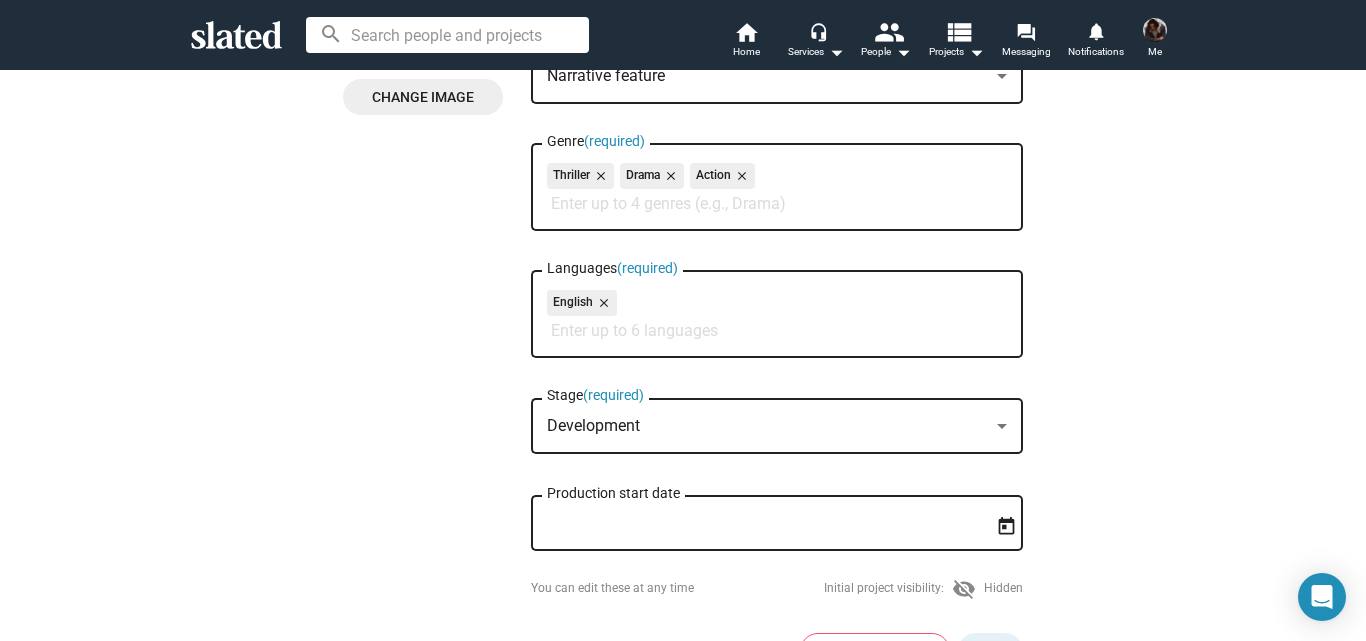 scroll, scrollTop: 400, scrollLeft: 0, axis: vertical 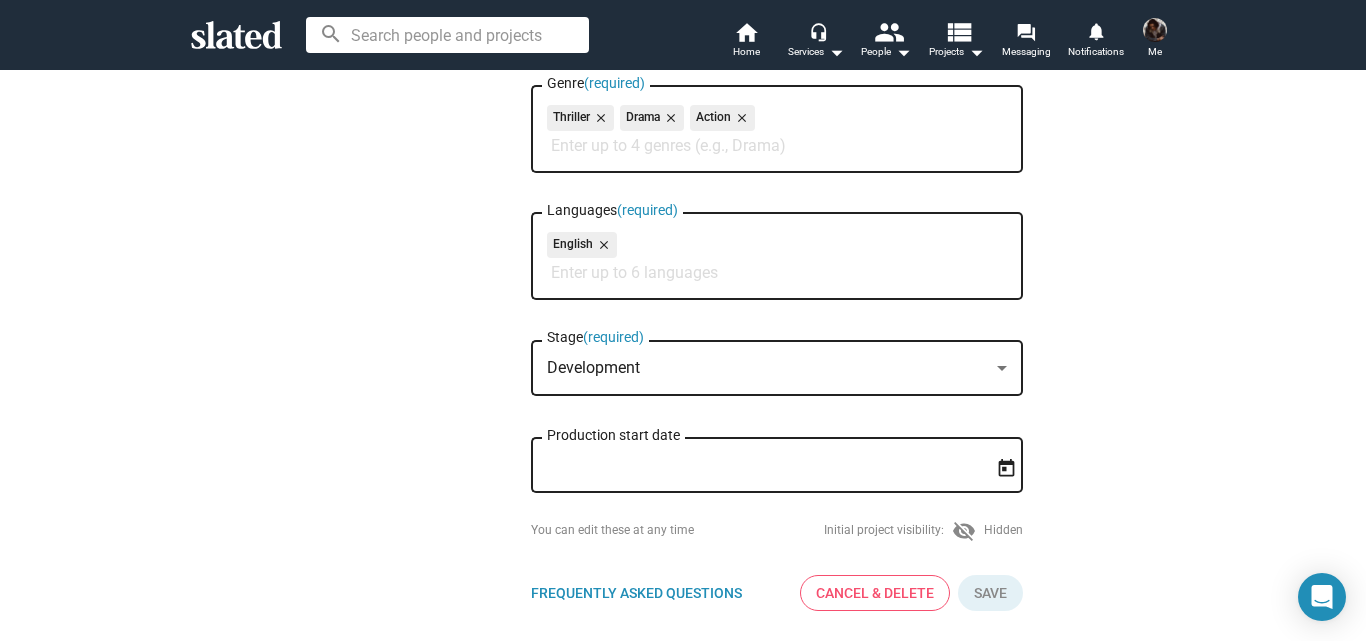 click on "Production start date" at bounding box center (763, 463) 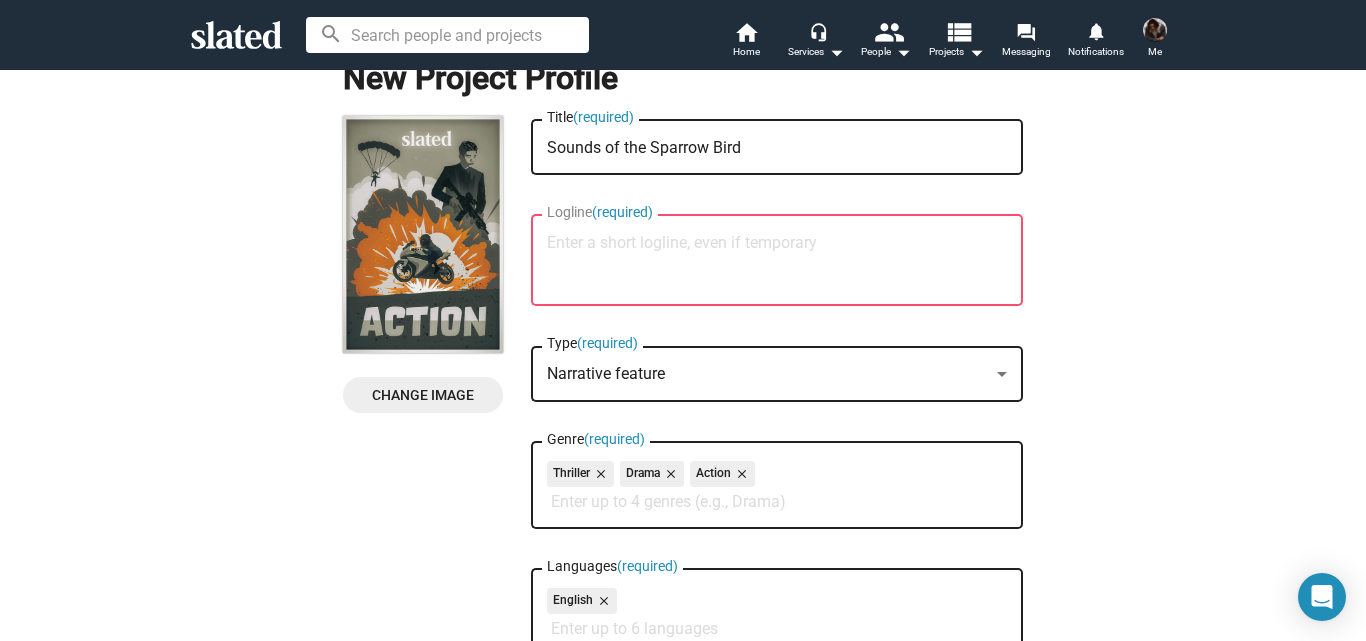 scroll, scrollTop: 0, scrollLeft: 0, axis: both 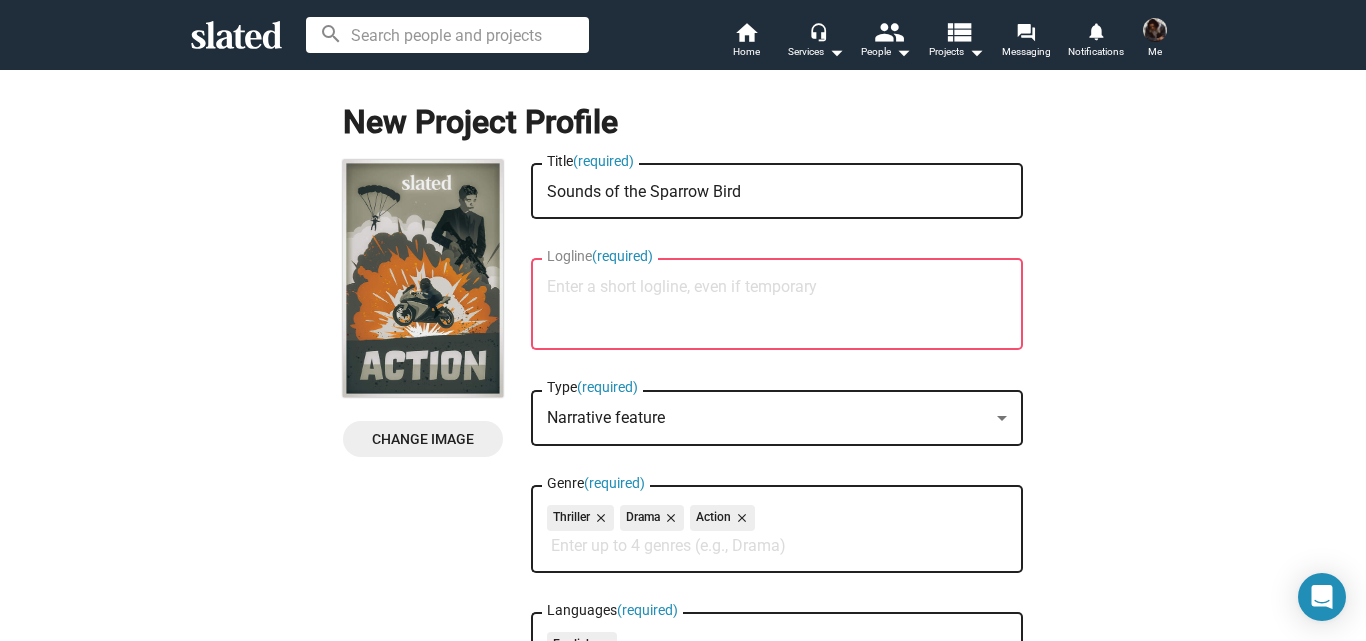 click on "Logline  (required)" at bounding box center (777, 305) 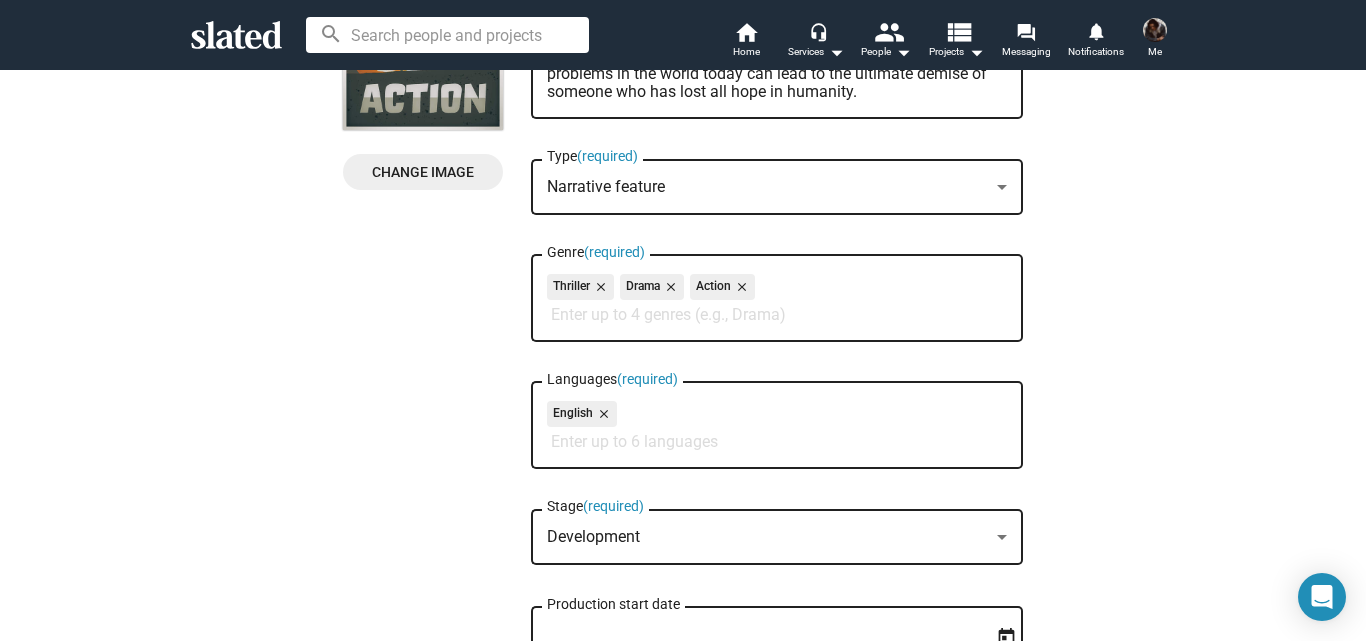 scroll, scrollTop: 400, scrollLeft: 0, axis: vertical 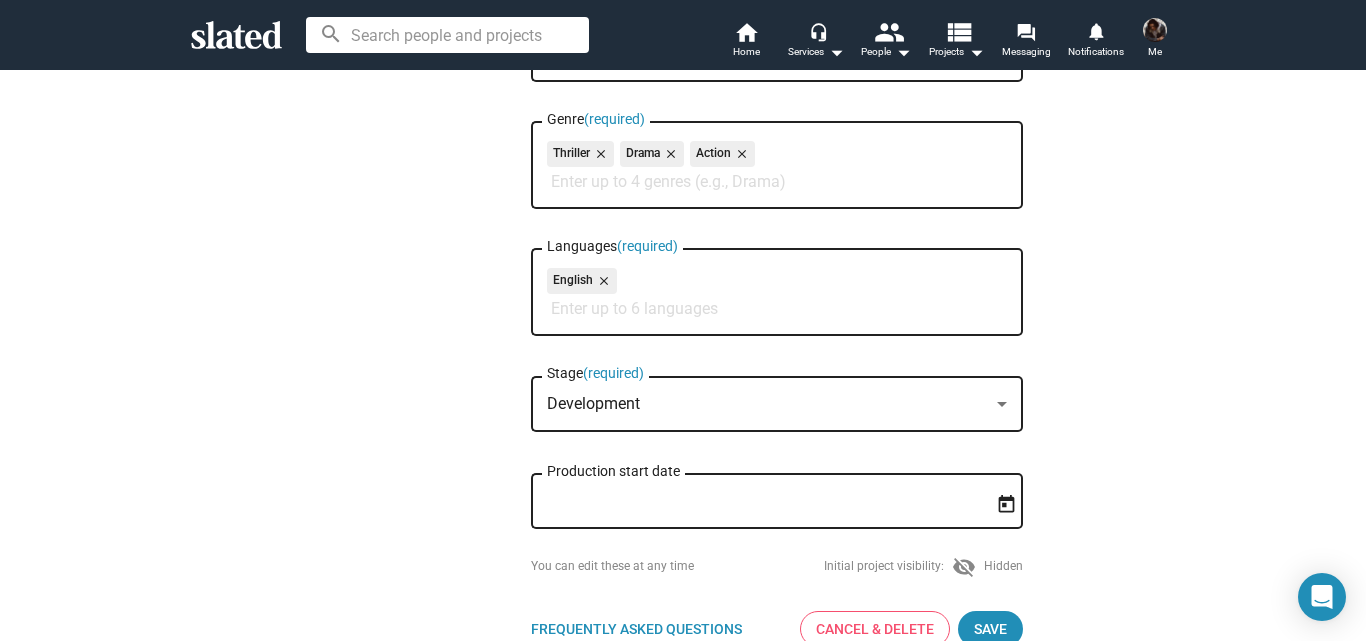 type on "Sounds of the Sparrow Bird is an intense, mind bending psychological thriller that speaks on a lot of problems in today's society following the story of [AGE] year old [NAME], and how the problems in the world today can lead to the ultimate demise of someone who has lost all hope in humanity." 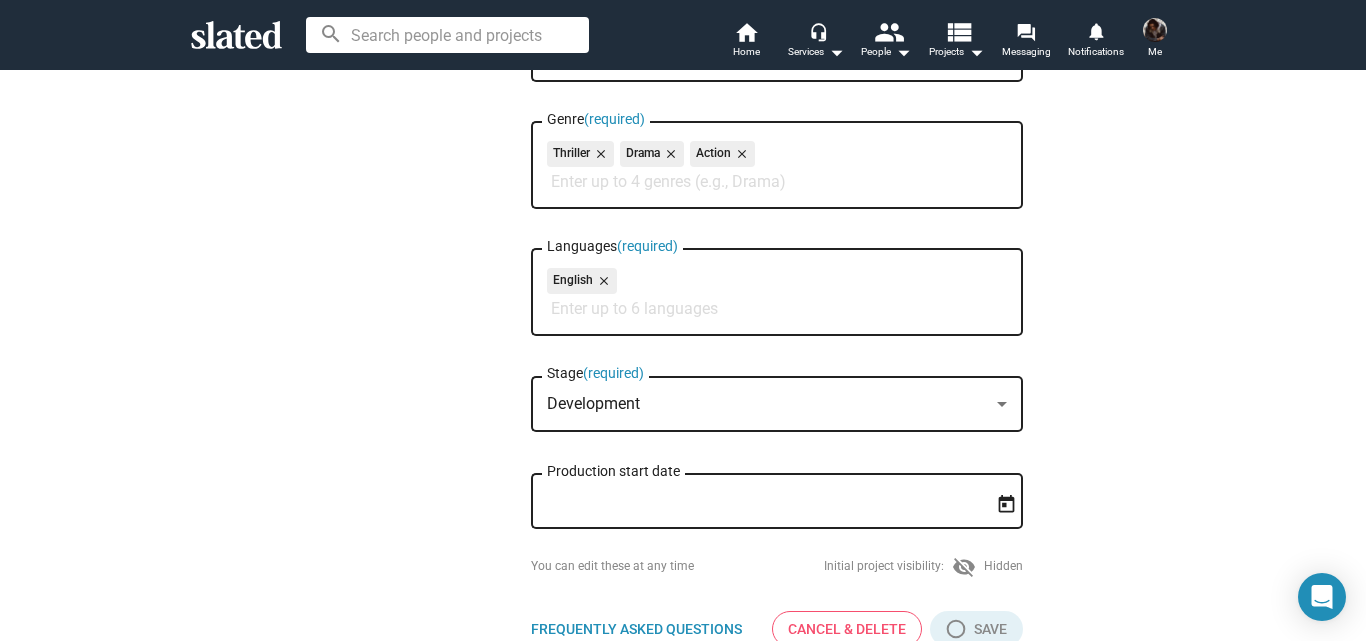 click on "Genre  (required)" at bounding box center [781, 182] 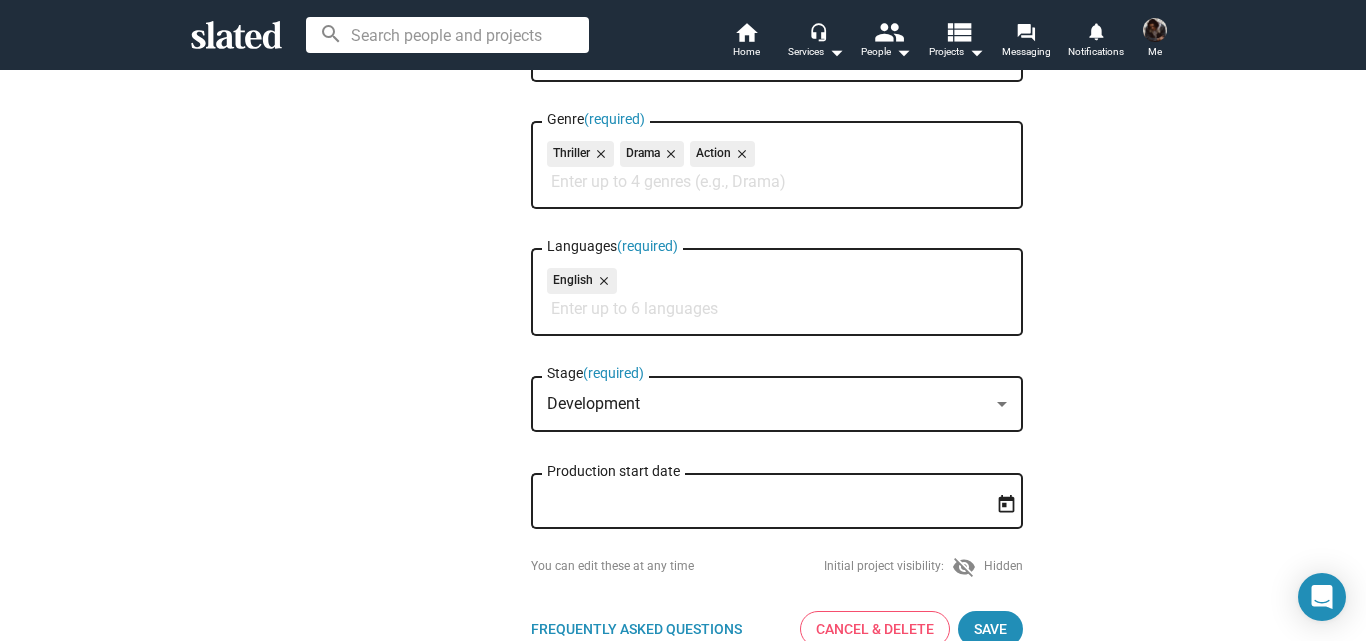 drag, startPoint x: 1364, startPoint y: 333, endPoint x: 1365, endPoint y: 352, distance: 19.026299 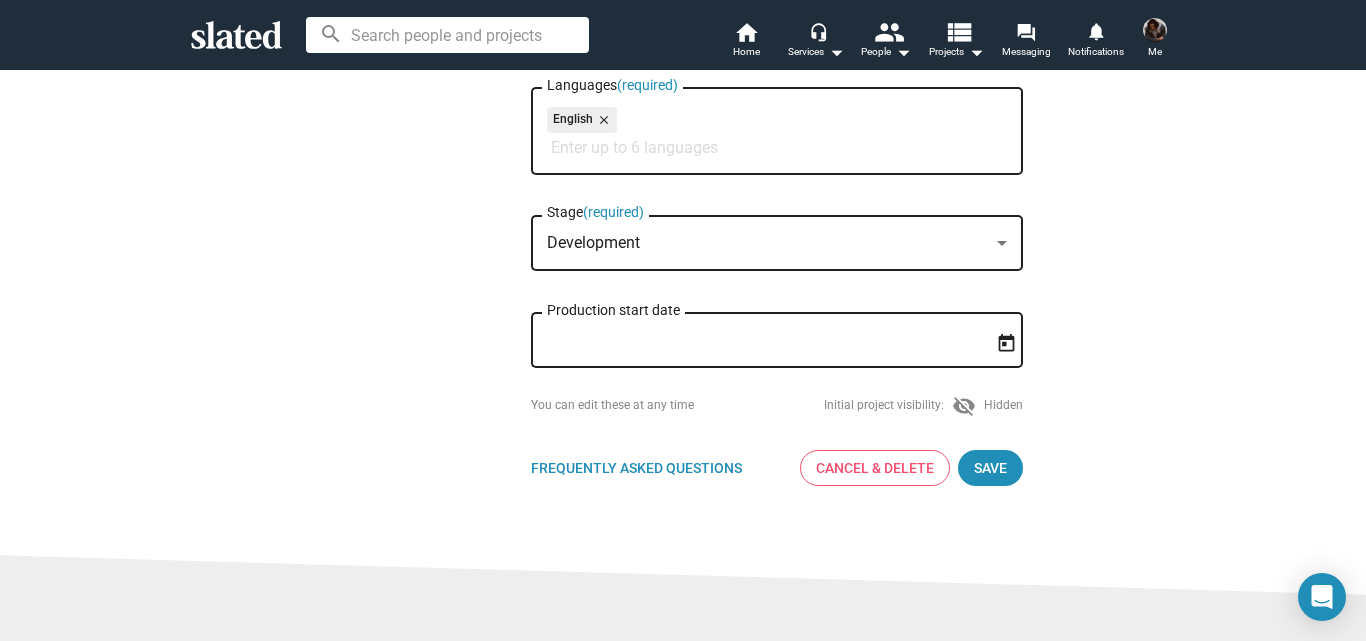 scroll, scrollTop: 572, scrollLeft: 0, axis: vertical 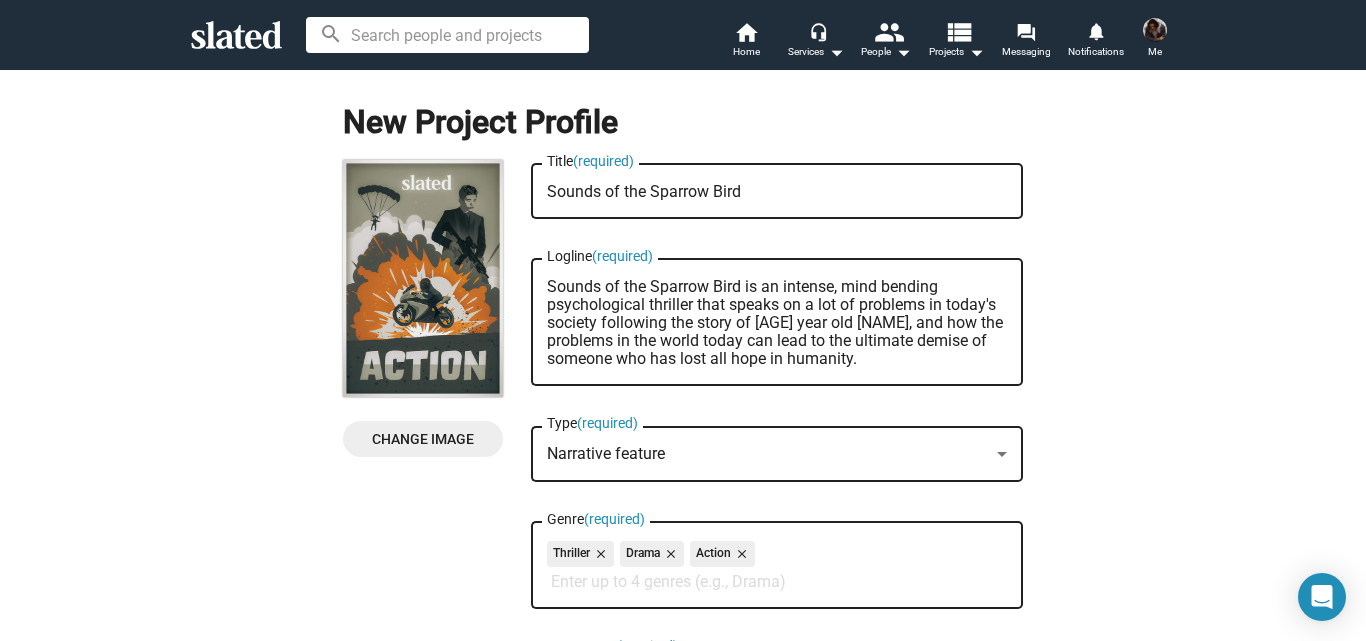 click on "Change Image" at bounding box center [423, 439] 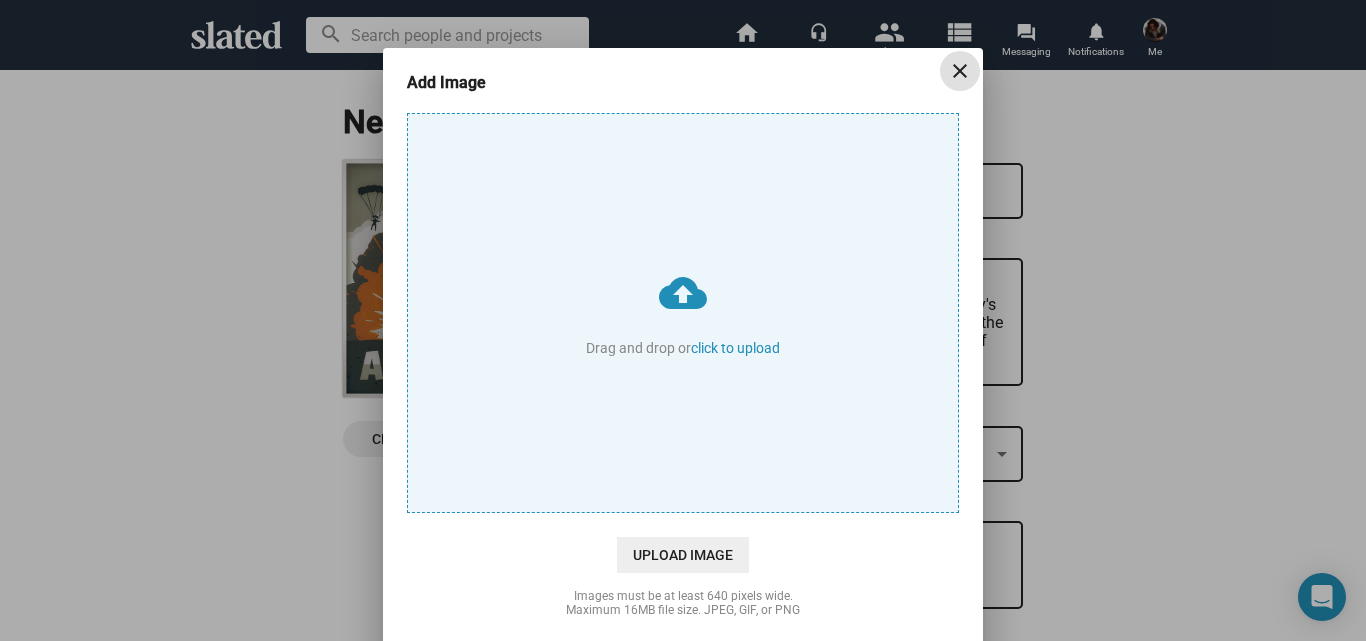 click on "cloud_upload Drag and drop or  click to upload" at bounding box center [683, 313] 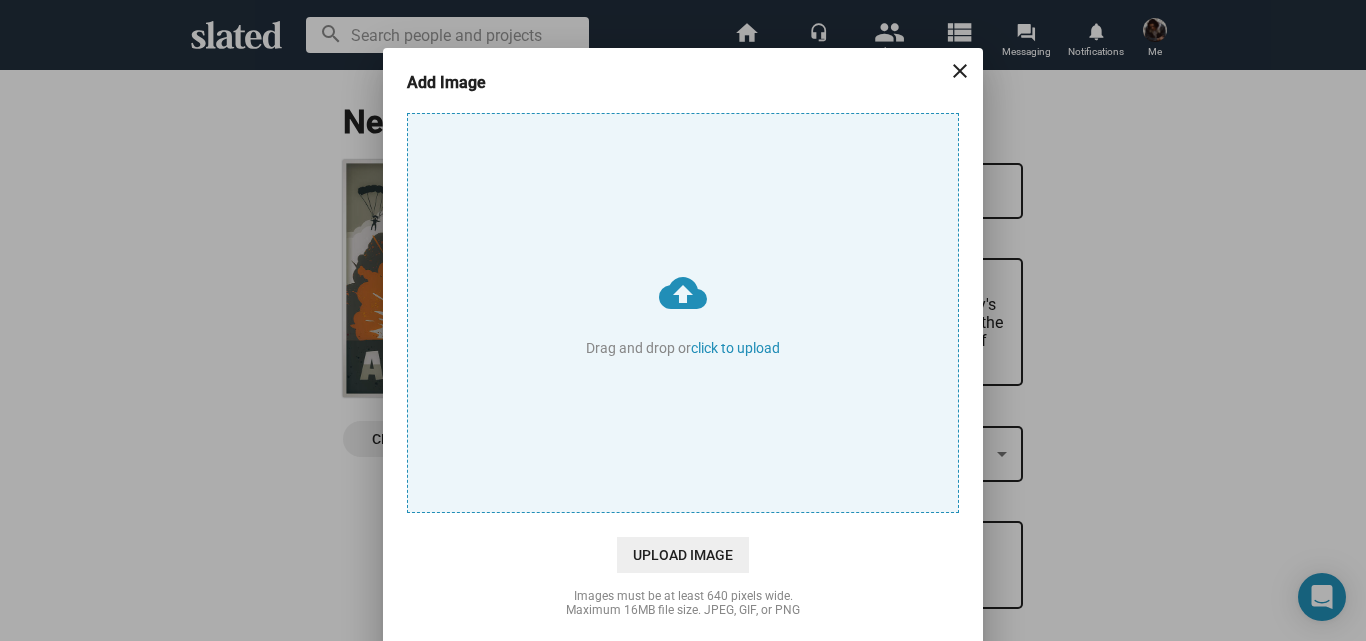 type on "C:\fakepath\27x40.JPG" 